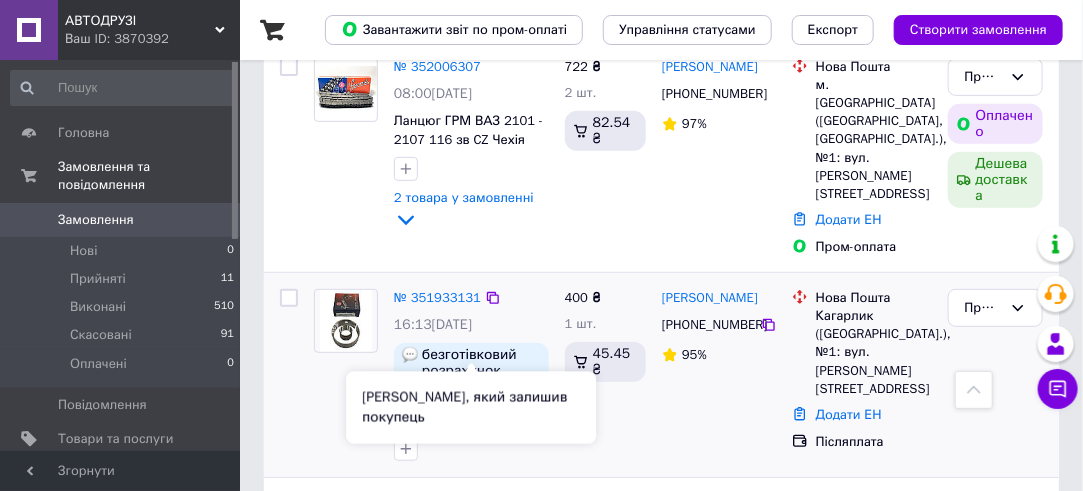 scroll, scrollTop: 200, scrollLeft: 0, axis: vertical 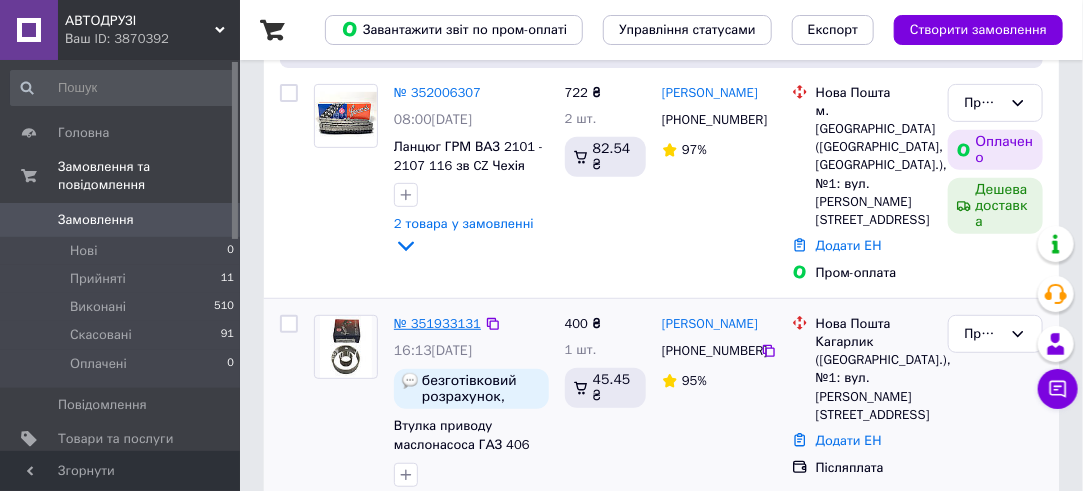 click on "№ 351933131" at bounding box center (437, 323) 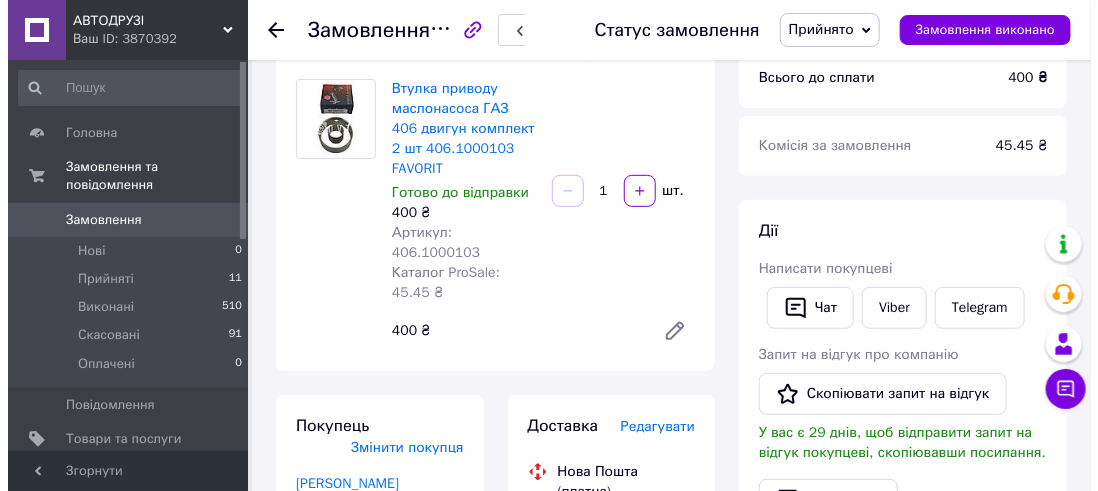 scroll, scrollTop: 0, scrollLeft: 0, axis: both 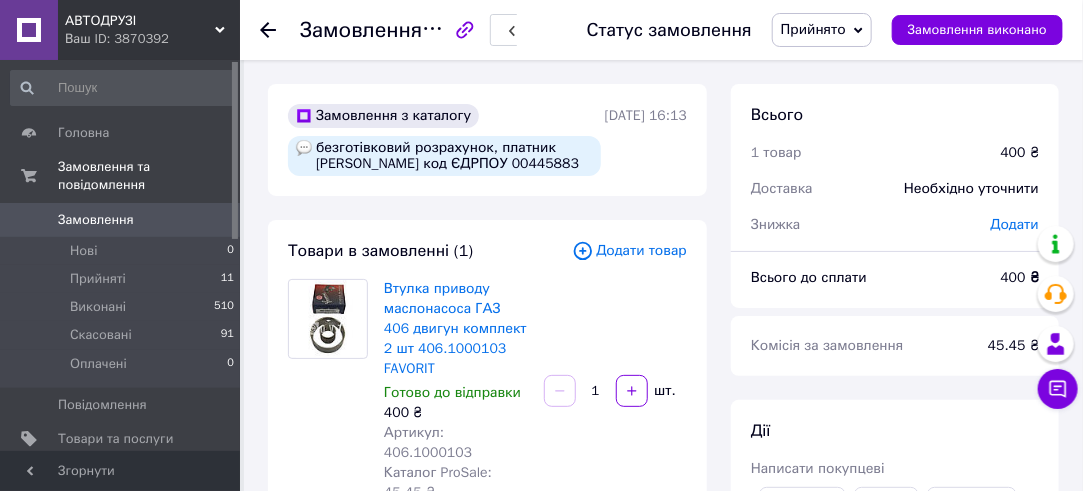 click on "Прийнято" at bounding box center [813, 29] 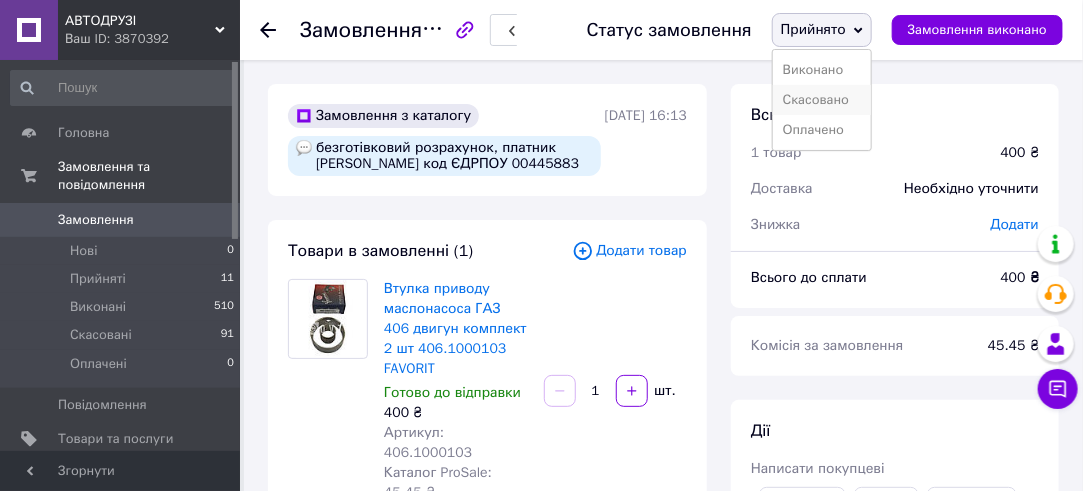 click on "Скасовано" at bounding box center (822, 100) 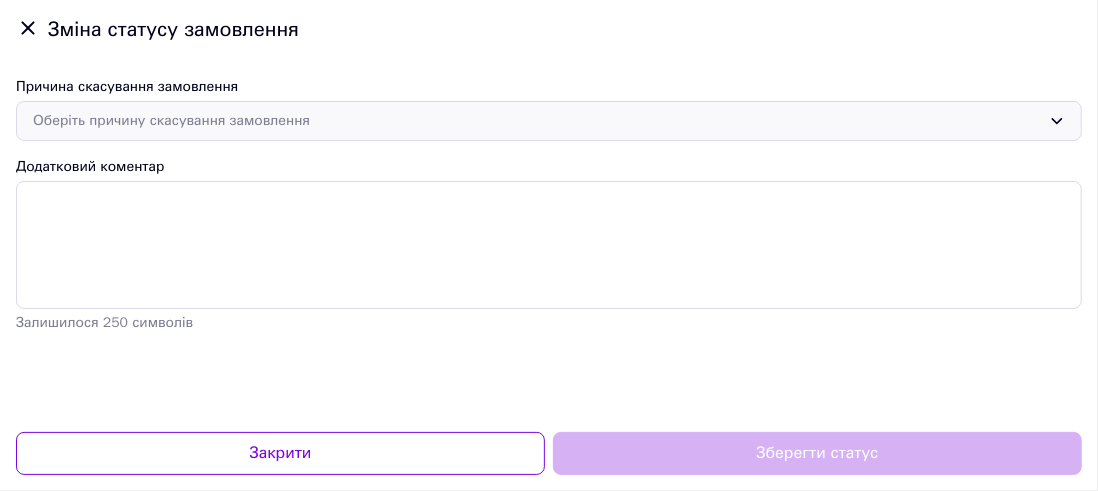 click on "Оберіть причину скасування замовлення" at bounding box center [537, 121] 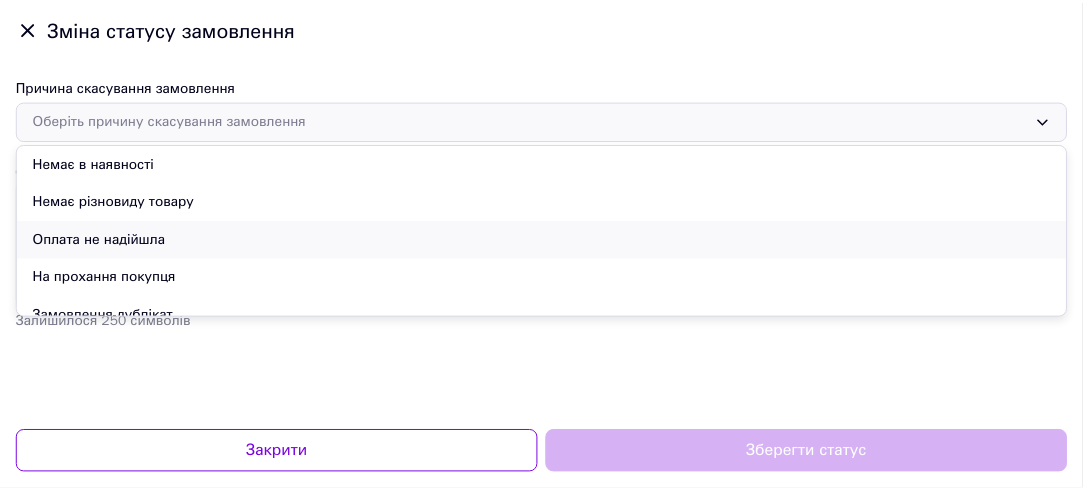 scroll, scrollTop: 93, scrollLeft: 0, axis: vertical 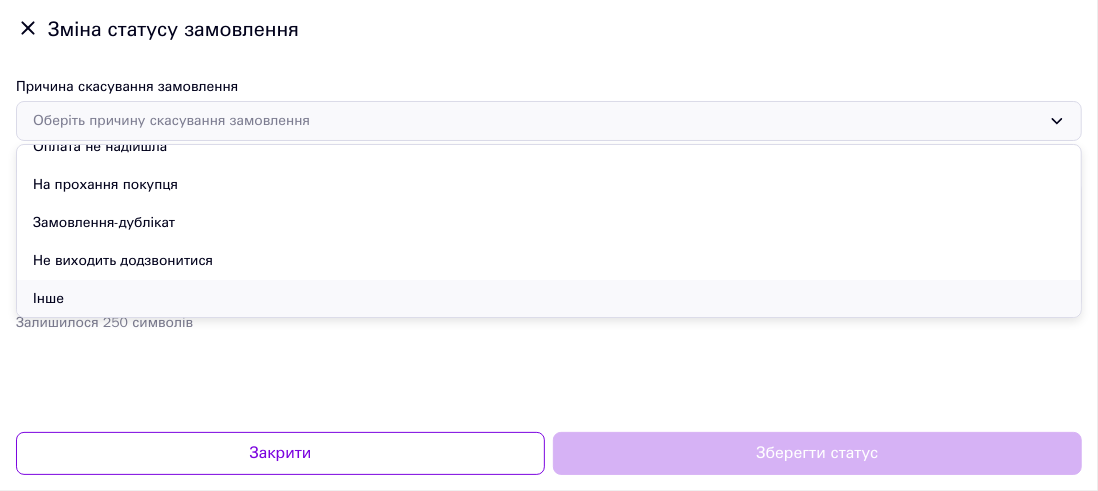 click on "Інше" at bounding box center [549, 299] 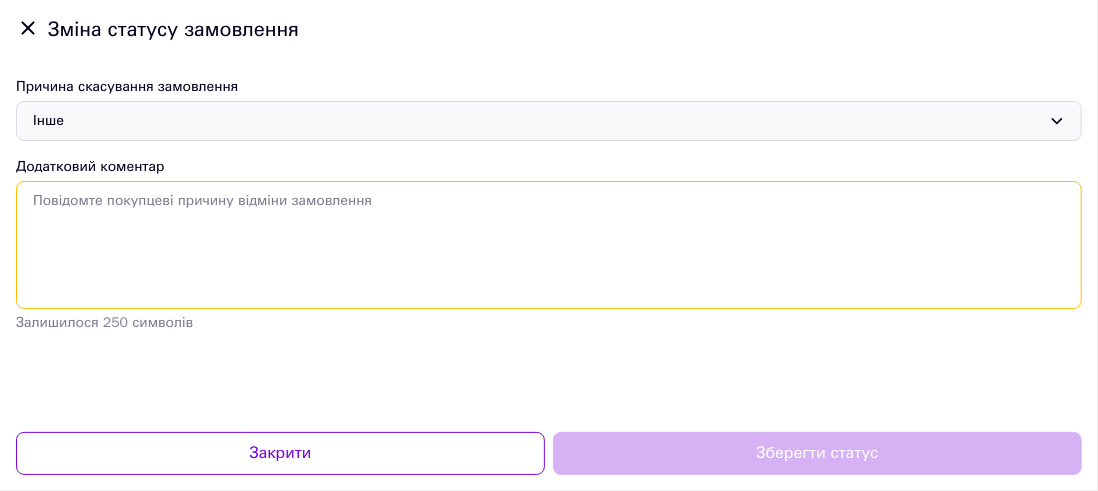 click on "Додатковий коментар" at bounding box center [549, 245] 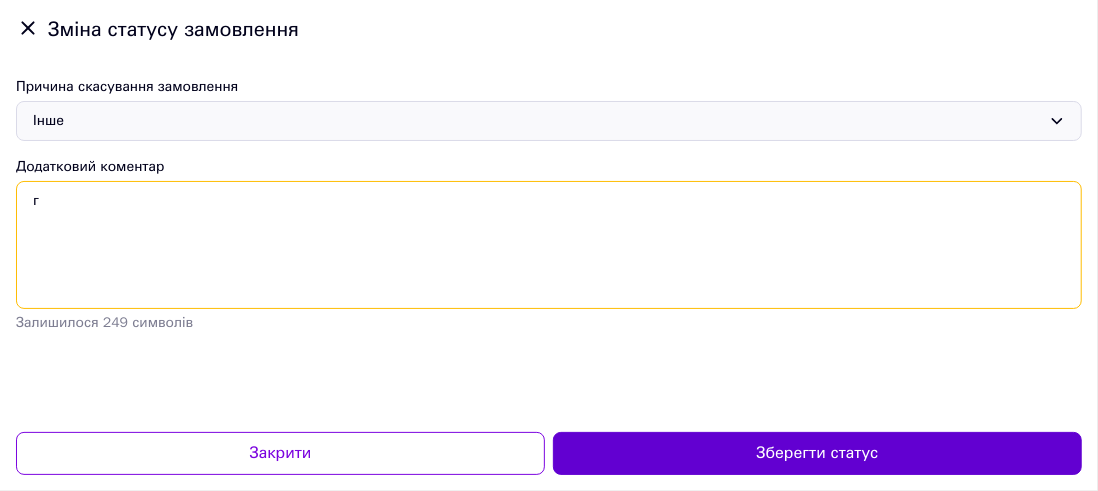 type on "г" 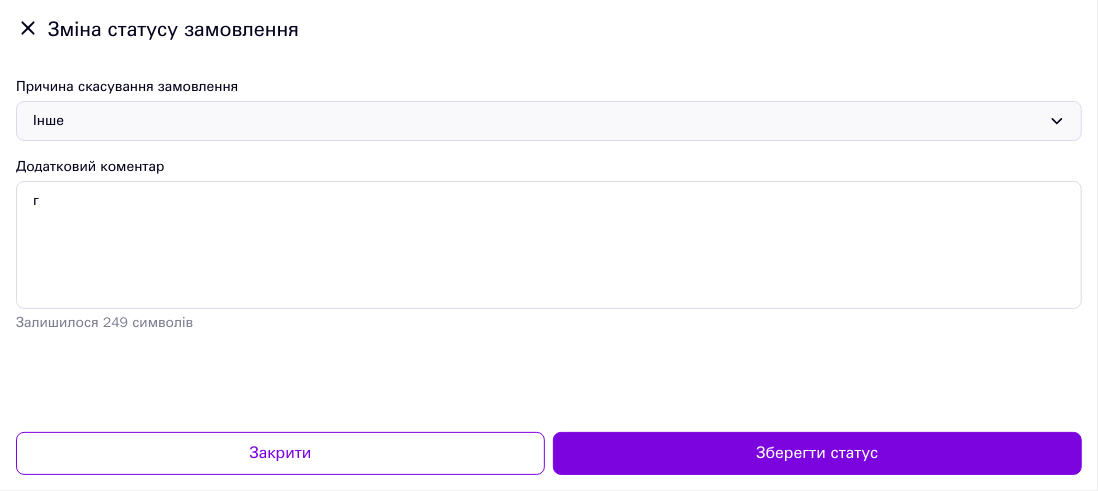 click on "Зберегти статус" at bounding box center (817, 453) 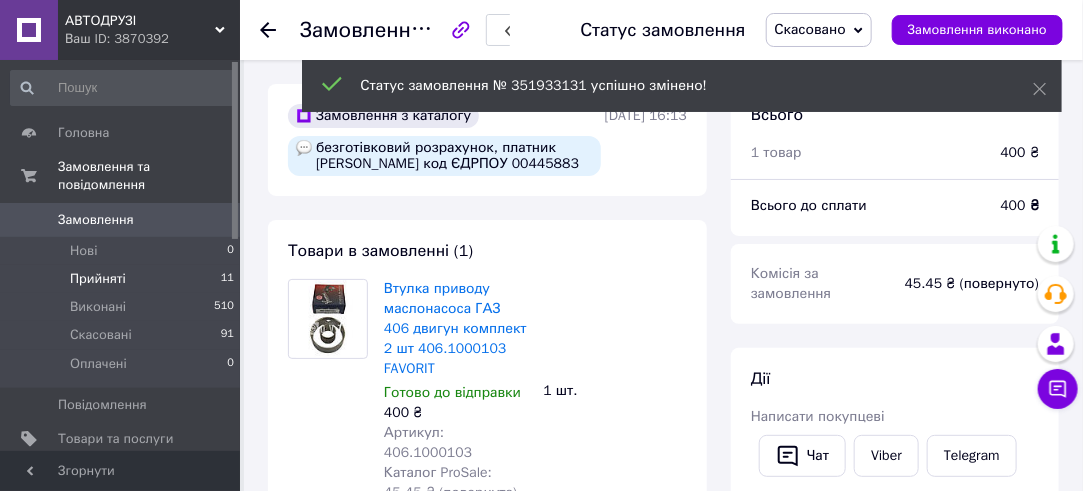 click on "Прийняті 11" at bounding box center [123, 279] 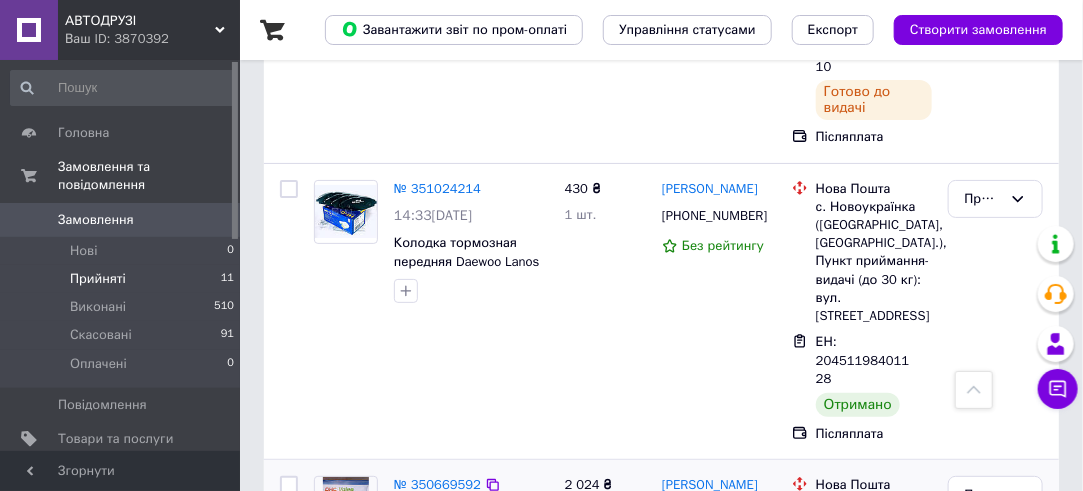 scroll, scrollTop: 2563, scrollLeft: 0, axis: vertical 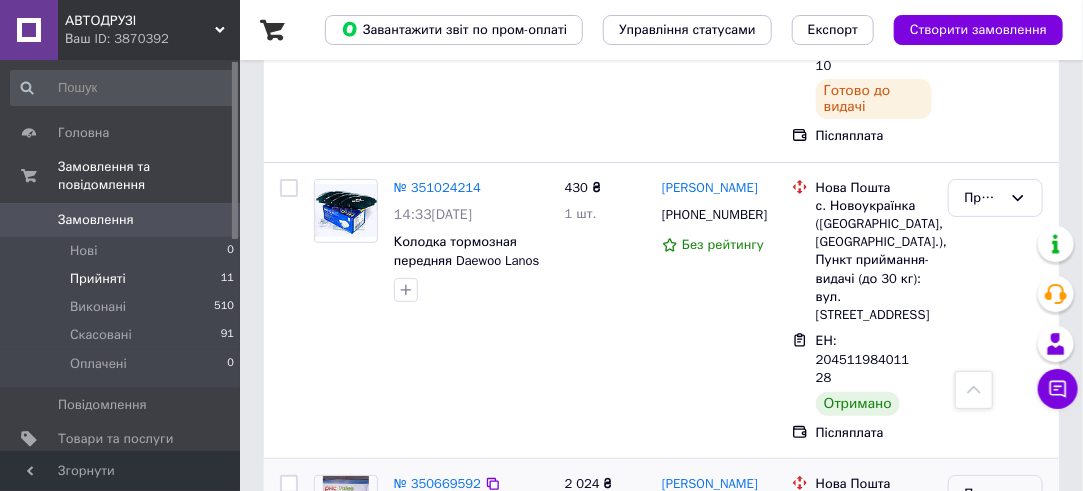 click on "Прийнято" at bounding box center [983, 494] 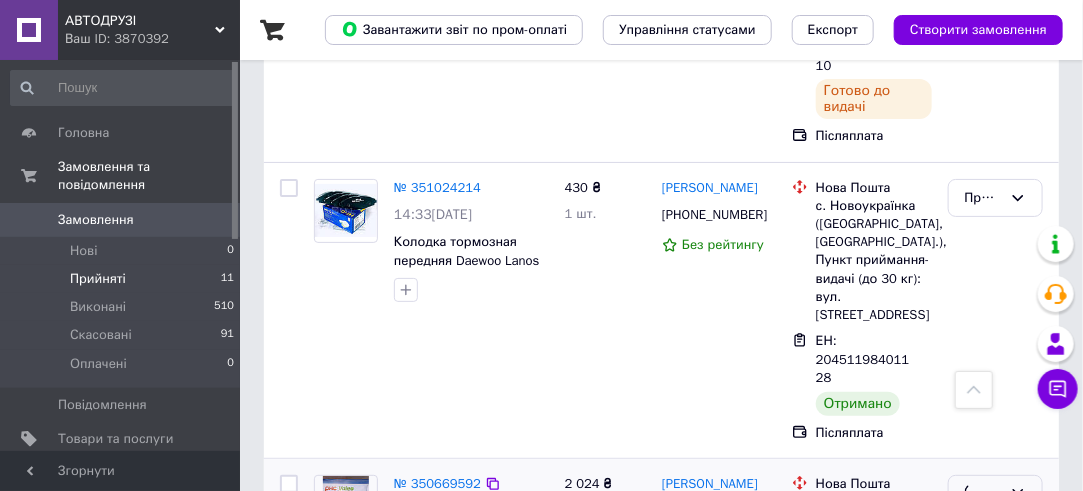 scroll, scrollTop: 2363, scrollLeft: 0, axis: vertical 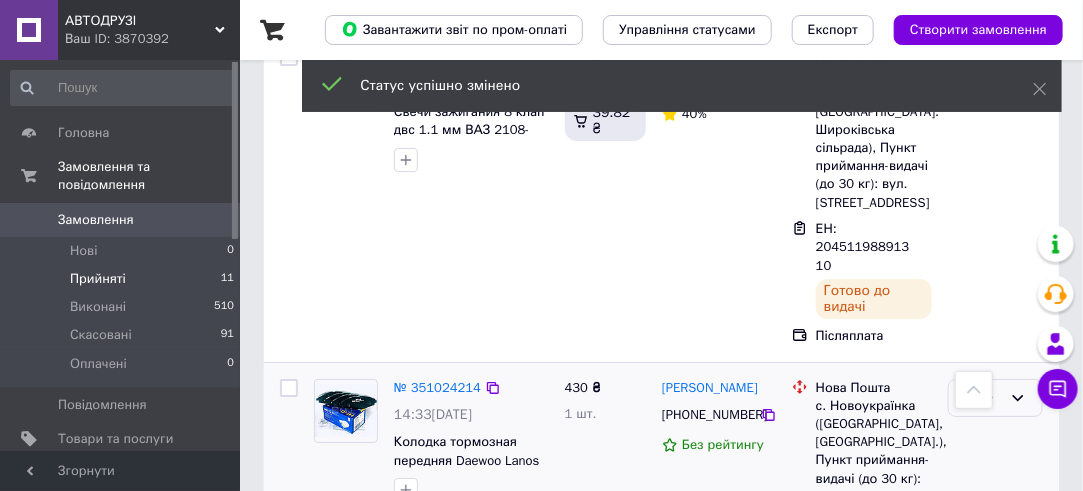 click on "Прийнято" at bounding box center (983, 398) 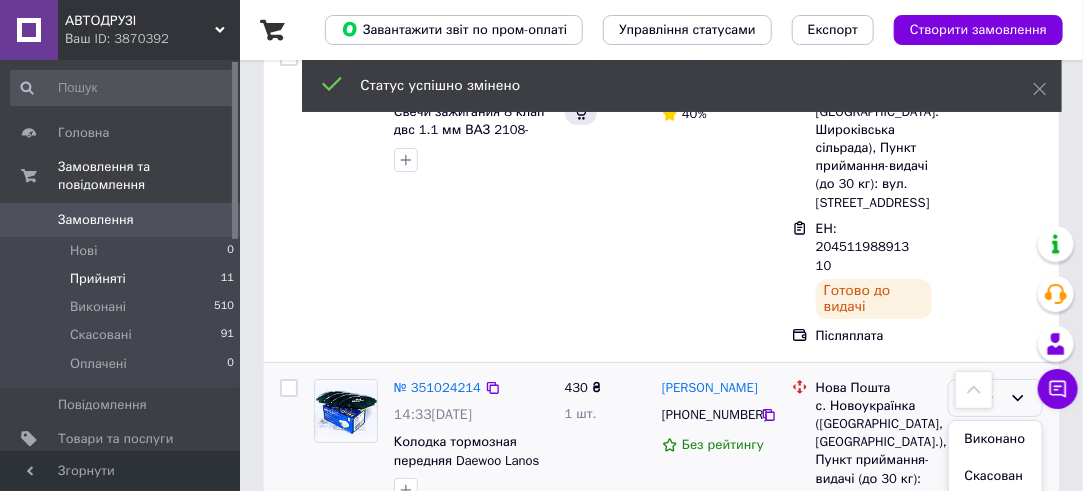 click on "Виконано" at bounding box center [995, 439] 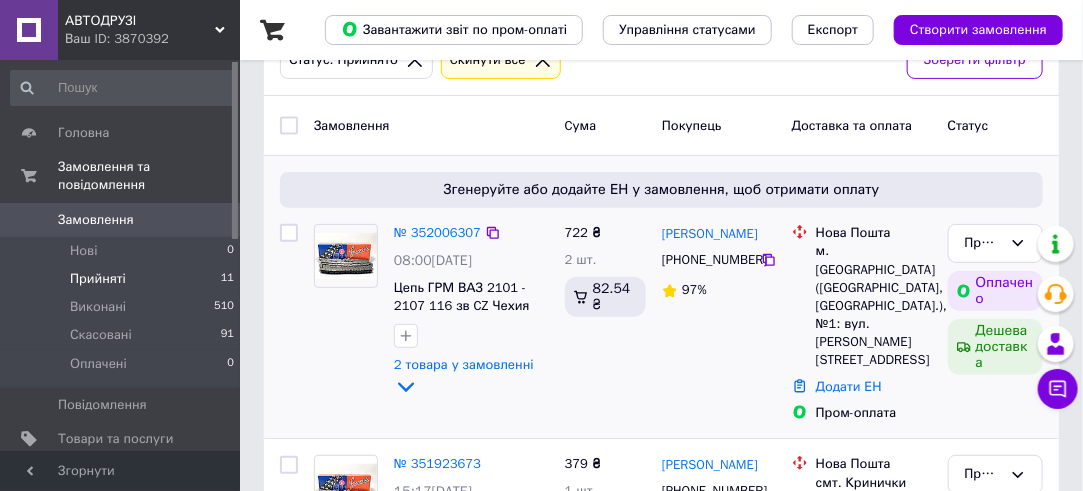 scroll, scrollTop: 100, scrollLeft: 0, axis: vertical 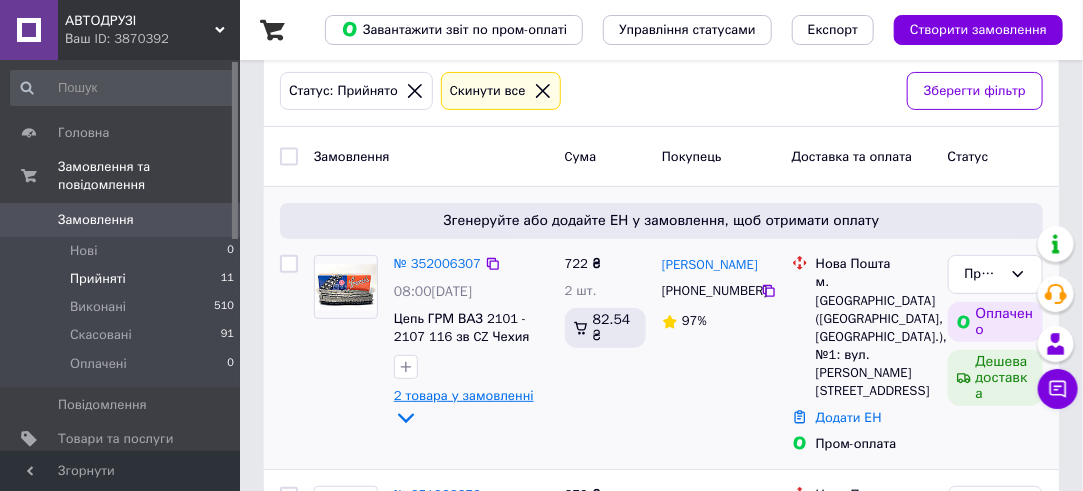 click 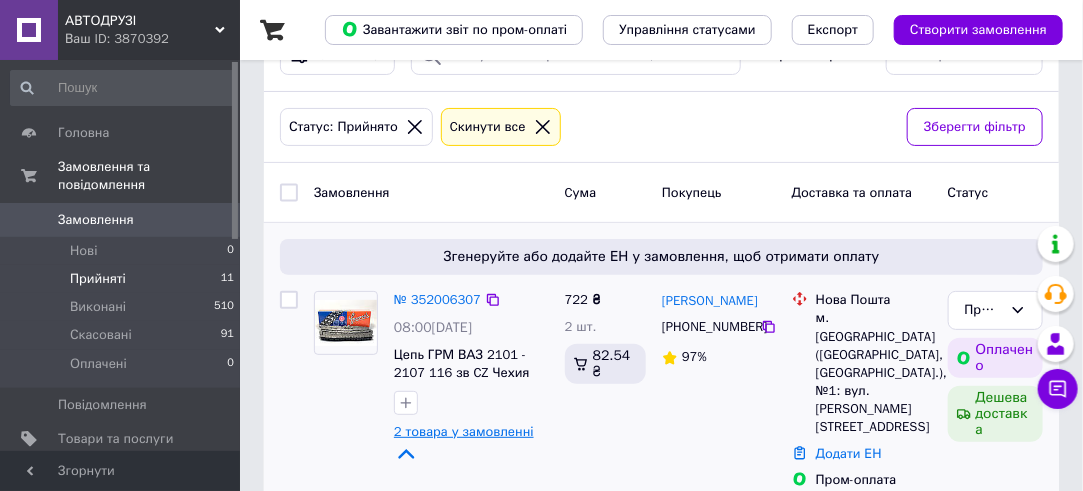 scroll, scrollTop: 100, scrollLeft: 0, axis: vertical 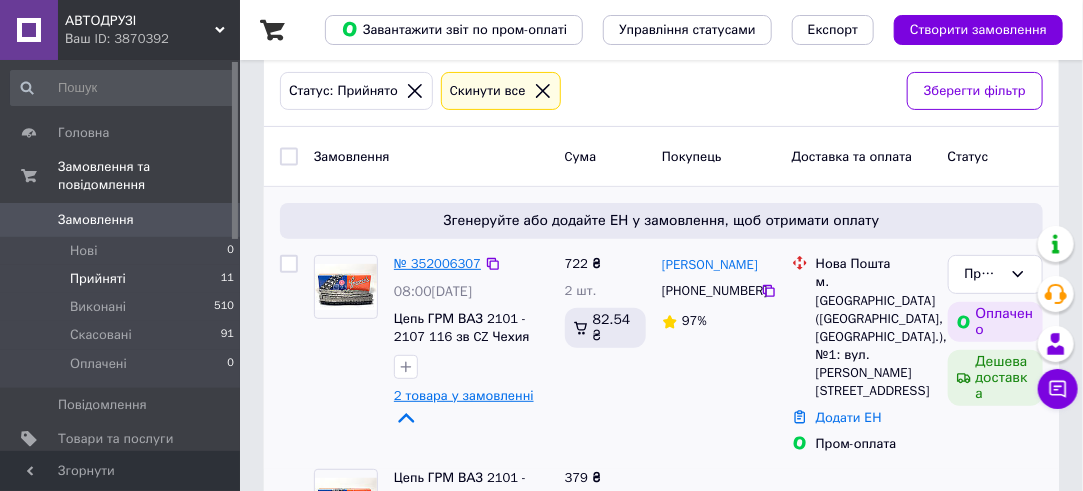 click on "№ 352006307" at bounding box center (437, 263) 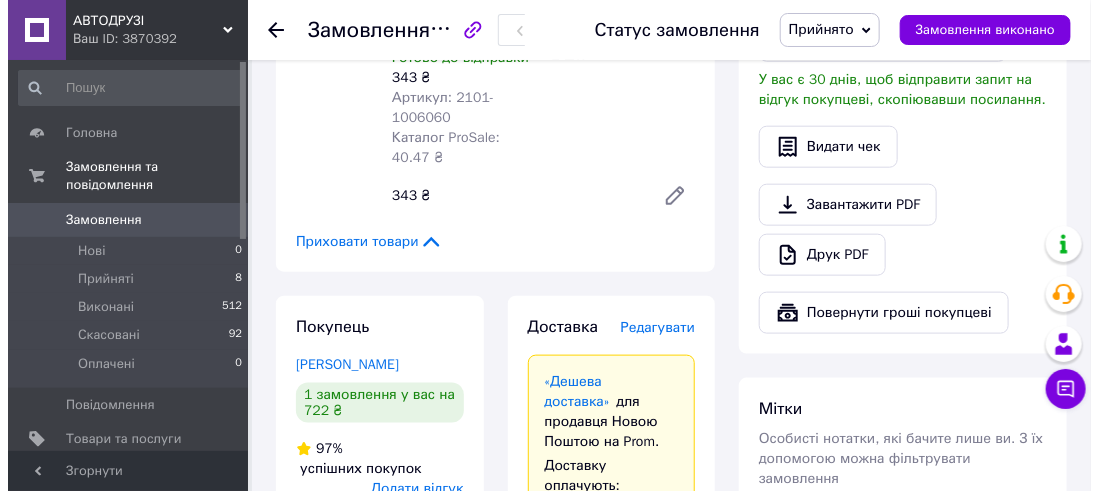 scroll, scrollTop: 800, scrollLeft: 0, axis: vertical 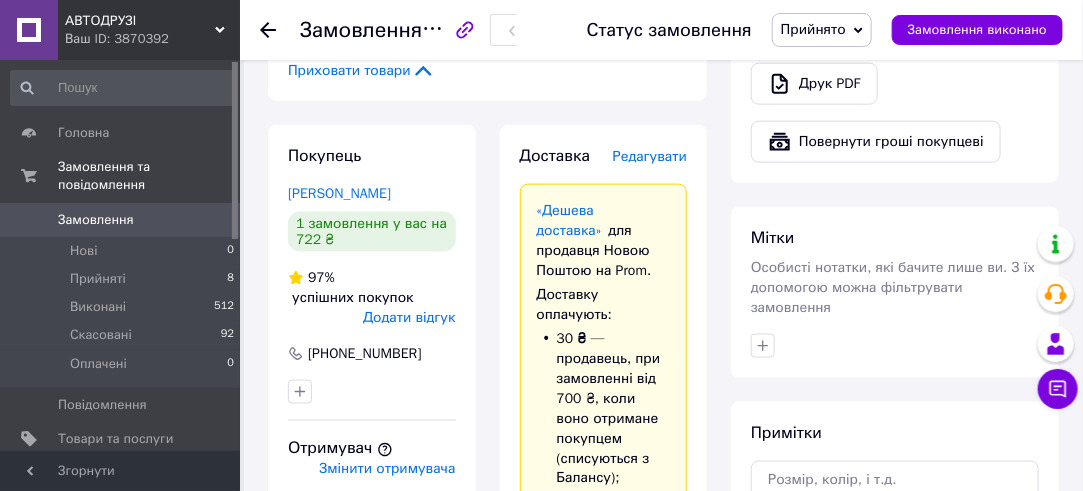 click on "Редагувати" at bounding box center [650, 156] 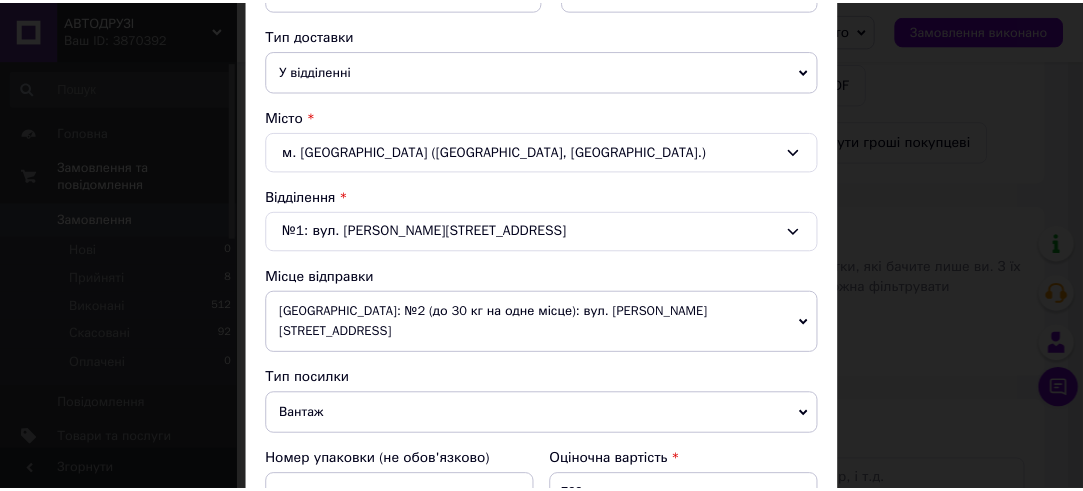scroll, scrollTop: 0, scrollLeft: 0, axis: both 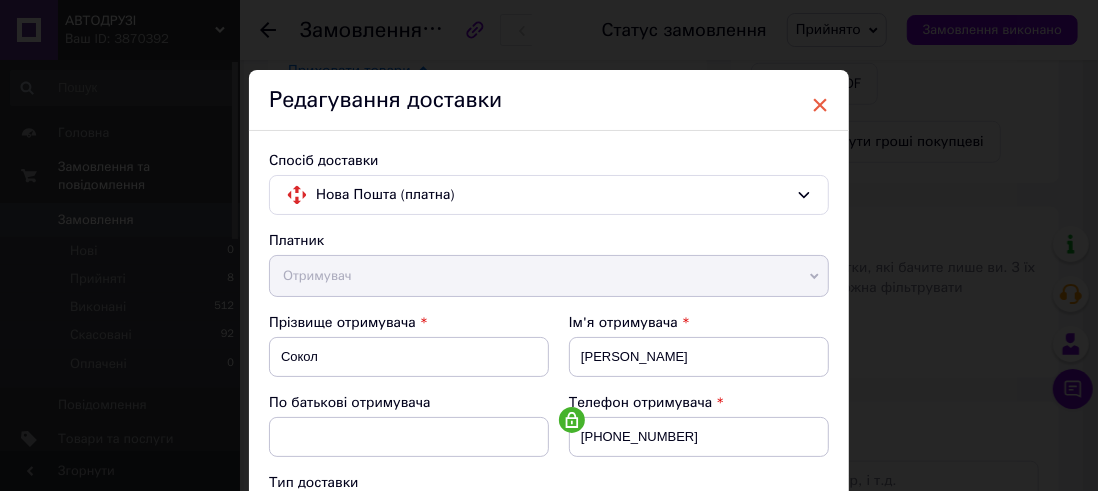 click on "×" at bounding box center (820, 105) 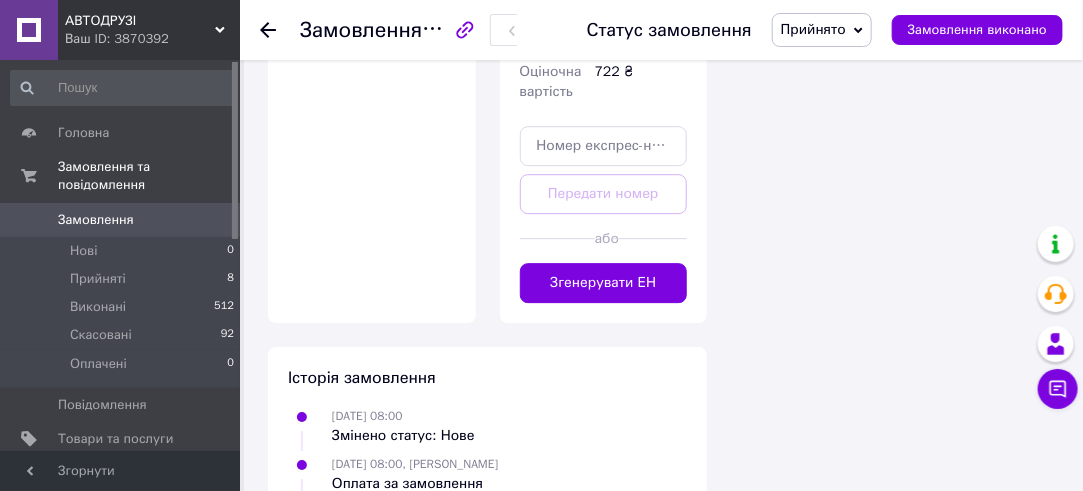 scroll, scrollTop: 2000, scrollLeft: 0, axis: vertical 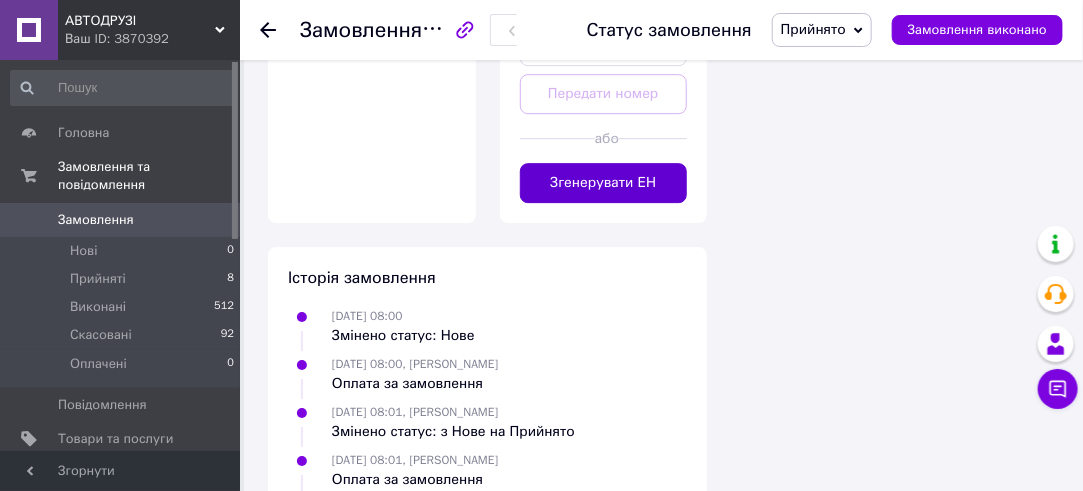 click on "Згенерувати ЕН" at bounding box center [604, 183] 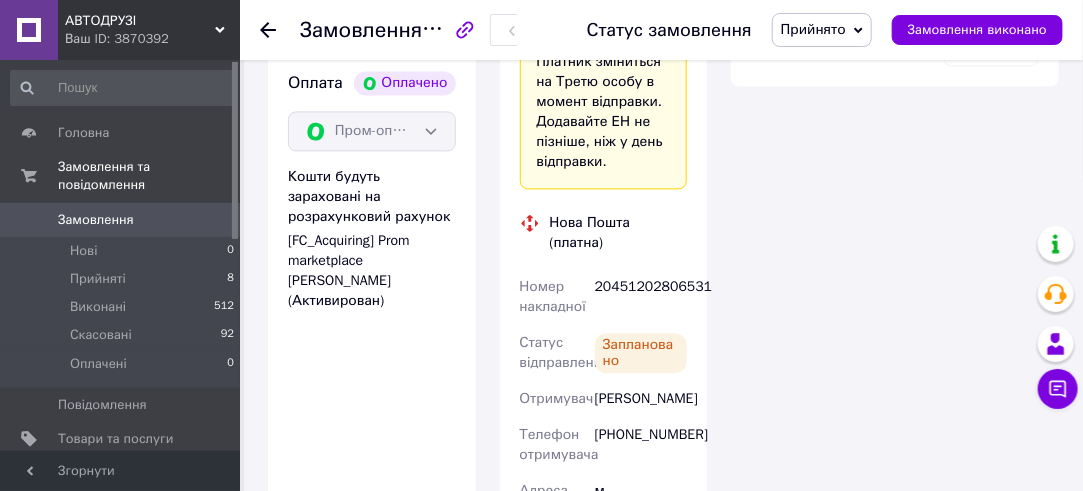 scroll, scrollTop: 1300, scrollLeft: 0, axis: vertical 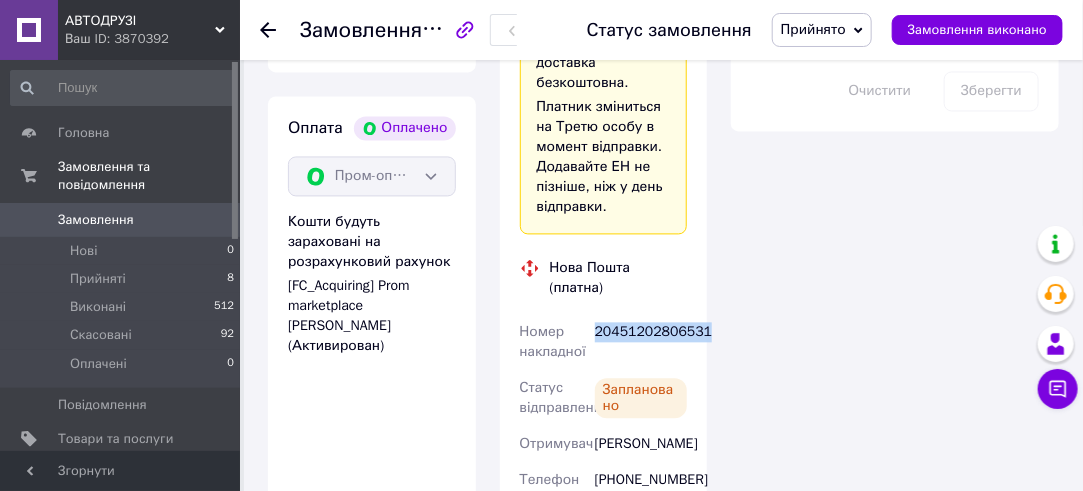 drag, startPoint x: 701, startPoint y: 271, endPoint x: 594, endPoint y: 272, distance: 107.00467 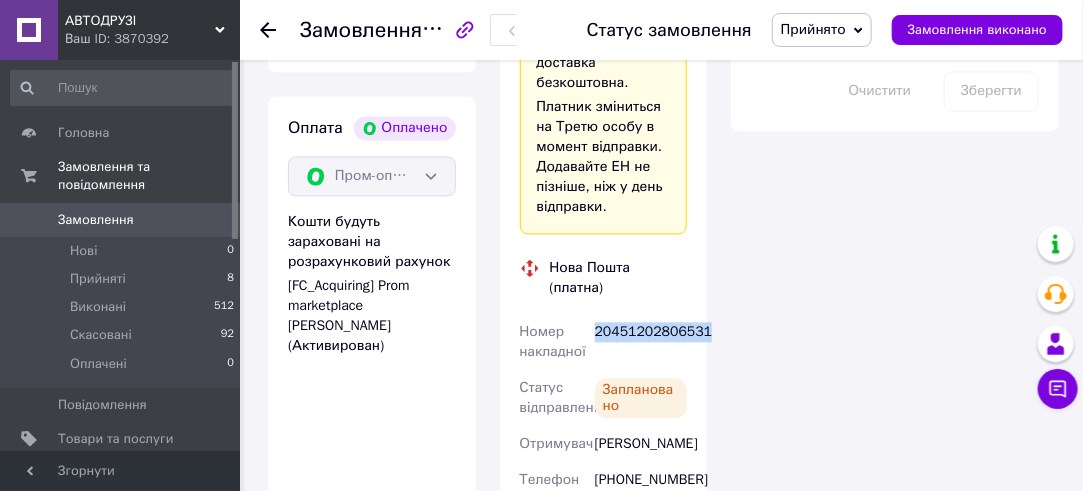 copy on "20451202806531" 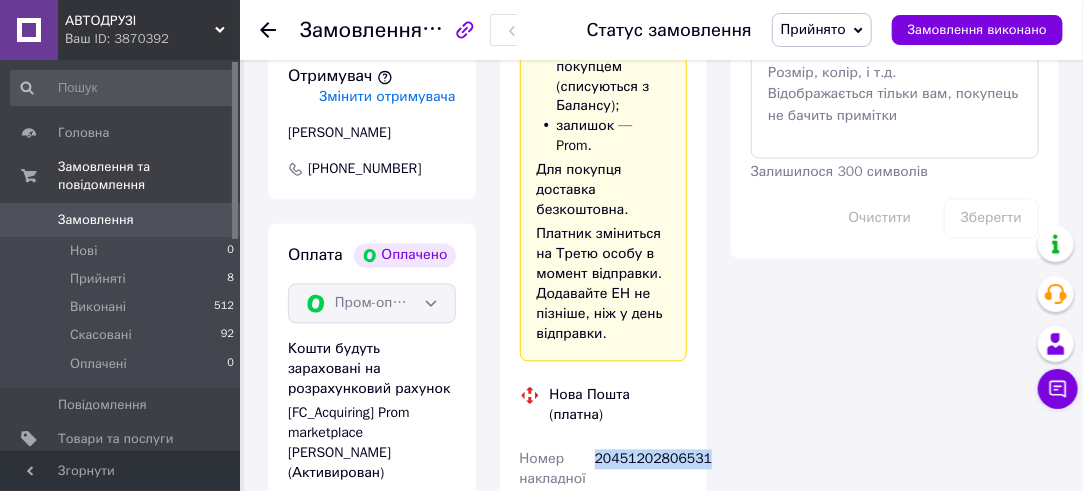 scroll, scrollTop: 1200, scrollLeft: 0, axis: vertical 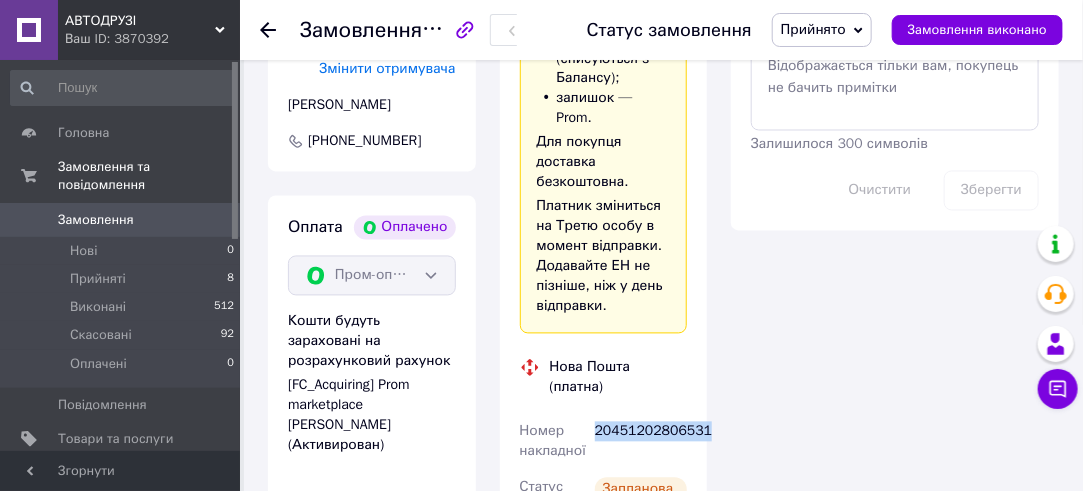 copy on "20451202806531" 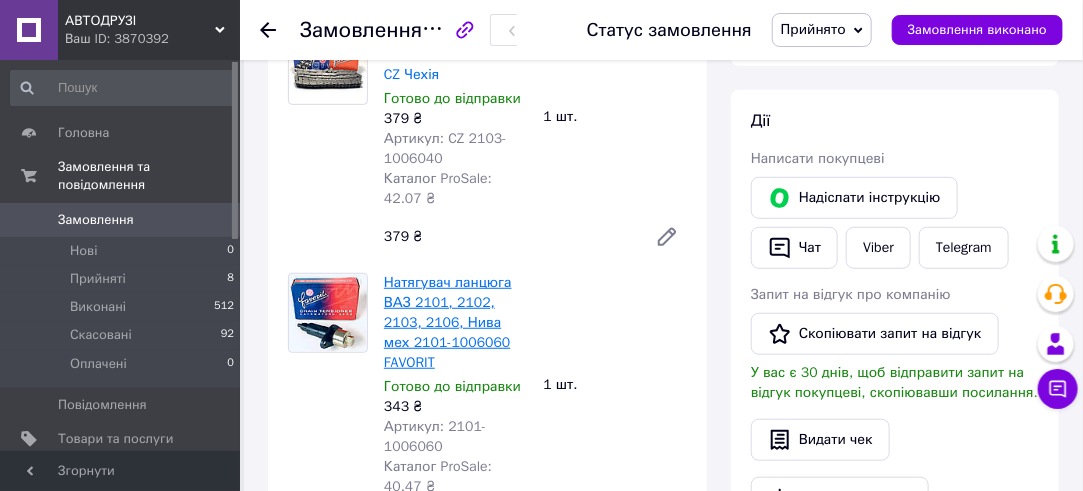 scroll, scrollTop: 200, scrollLeft: 0, axis: vertical 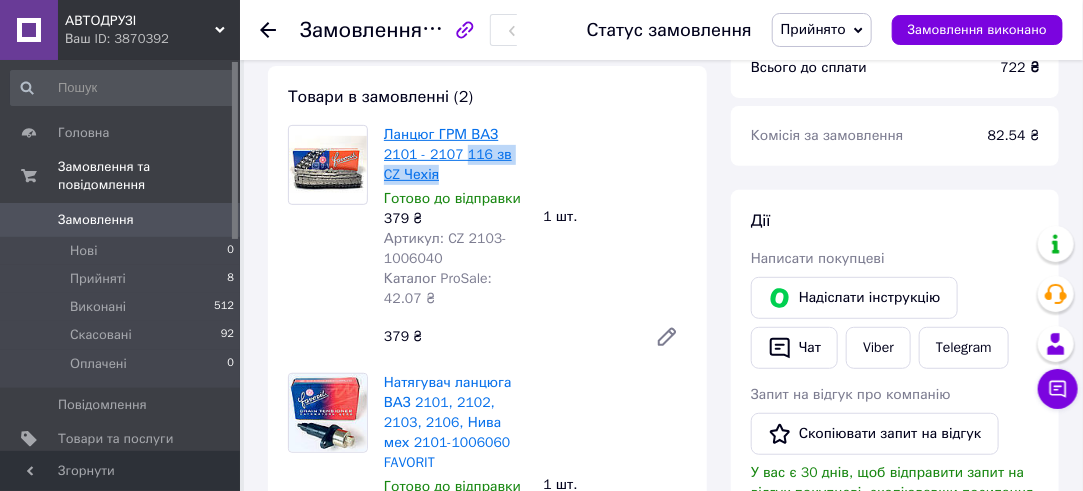 drag, startPoint x: 538, startPoint y: 159, endPoint x: 436, endPoint y: 159, distance: 102 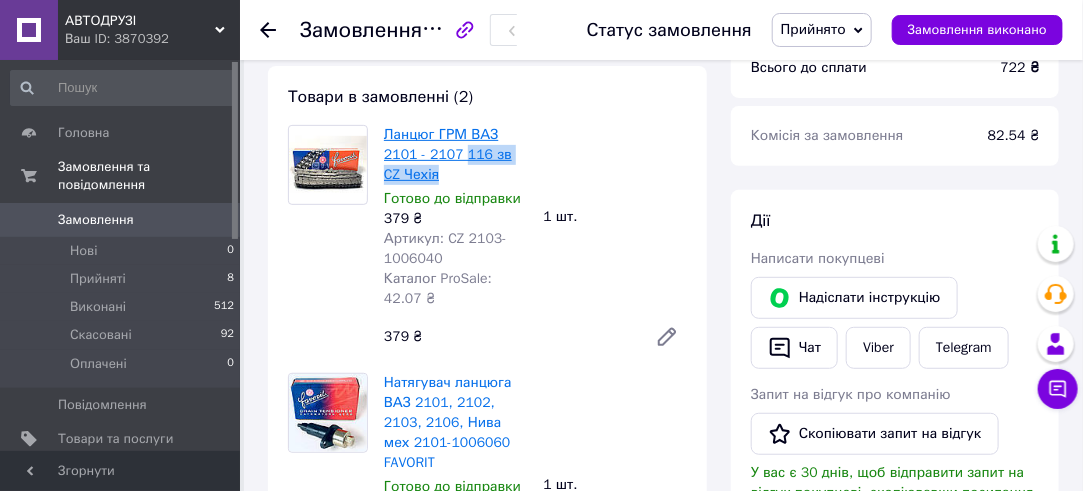 copy on "116 зв CZ Чехія" 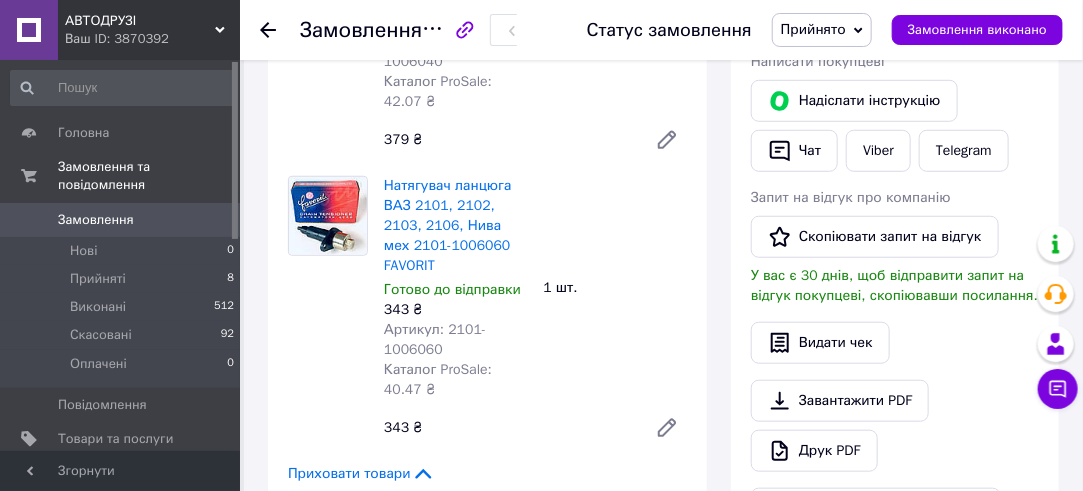 scroll, scrollTop: 400, scrollLeft: 0, axis: vertical 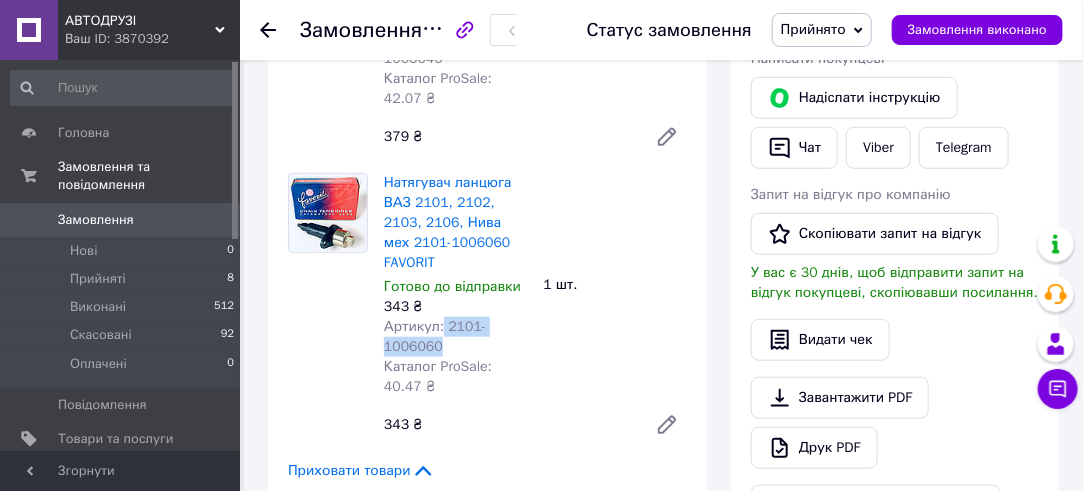 drag, startPoint x: 450, startPoint y: 306, endPoint x: 441, endPoint y: 290, distance: 18.35756 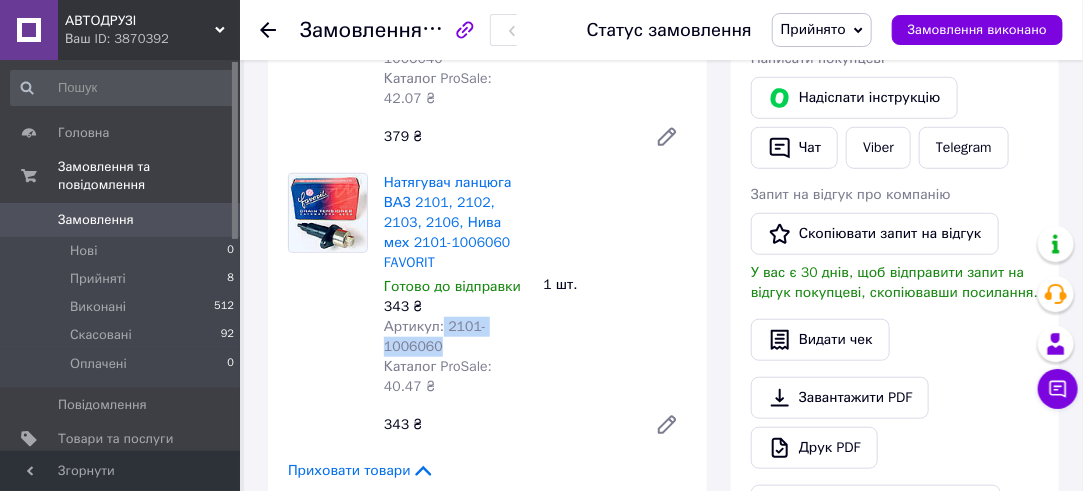 copy on "2101-1006060" 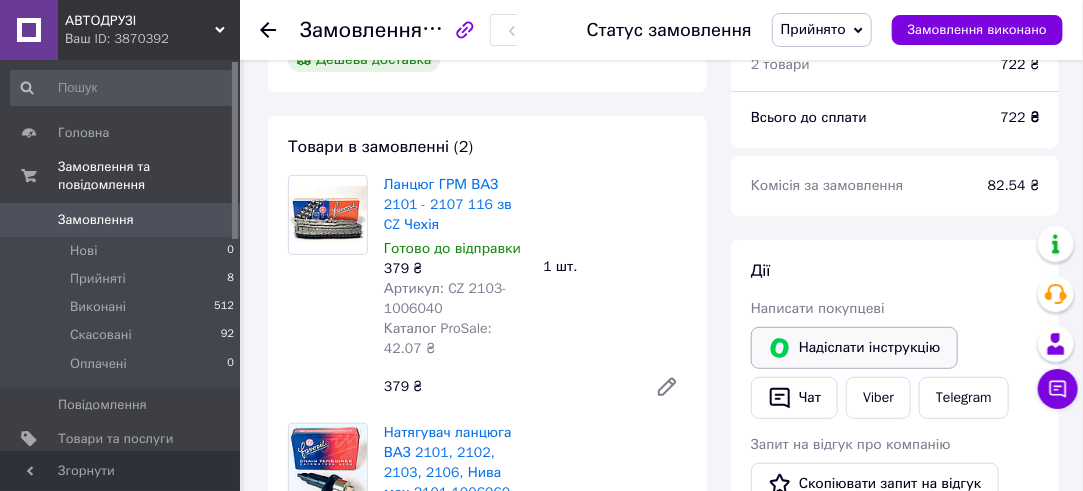 scroll, scrollTop: 100, scrollLeft: 0, axis: vertical 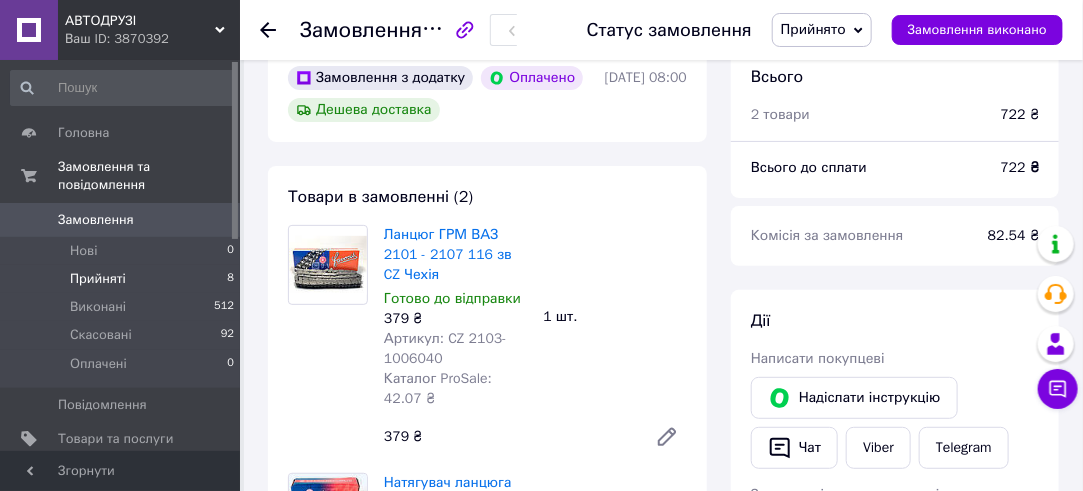 click on "Прийняті" at bounding box center [98, 279] 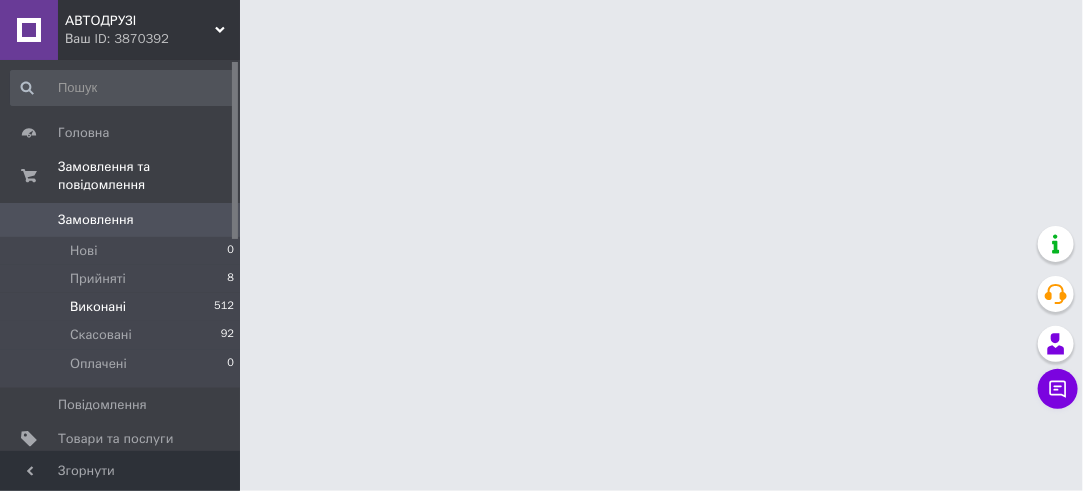 scroll, scrollTop: 0, scrollLeft: 0, axis: both 